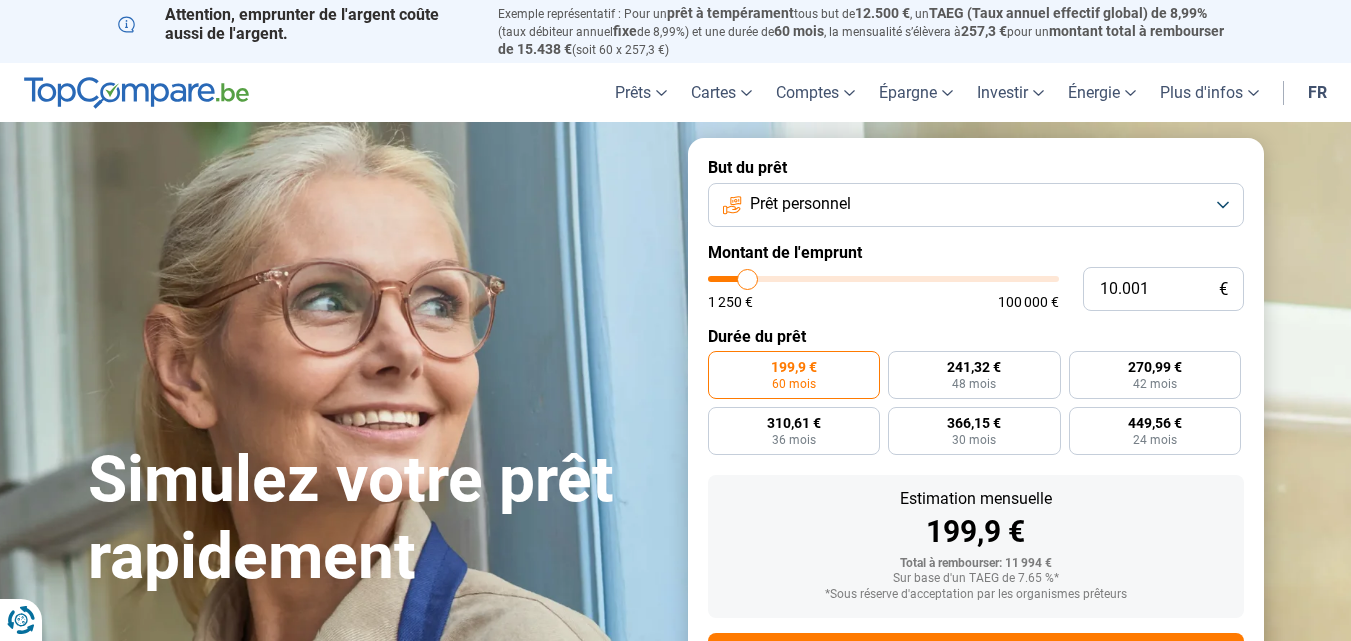 scroll, scrollTop: 0, scrollLeft: 0, axis: both 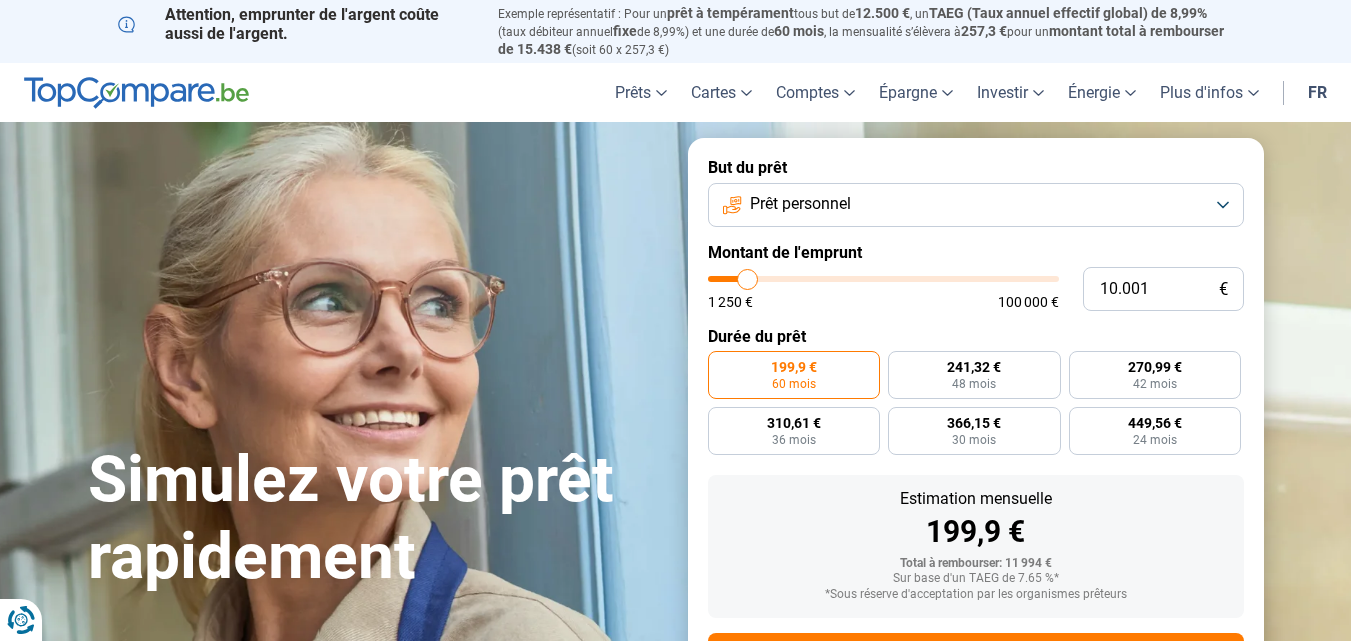 click on "Prêt personnel" at bounding box center [976, 205] 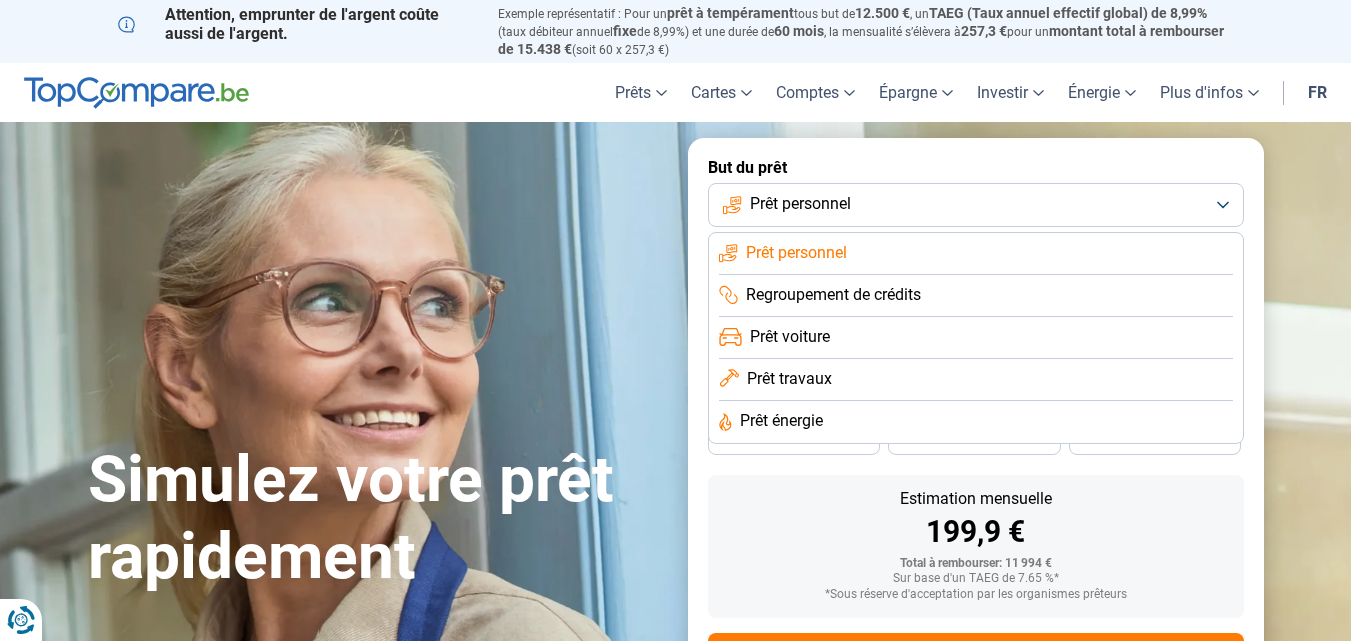 click on "Regroupement de crédits" at bounding box center [796, 253] 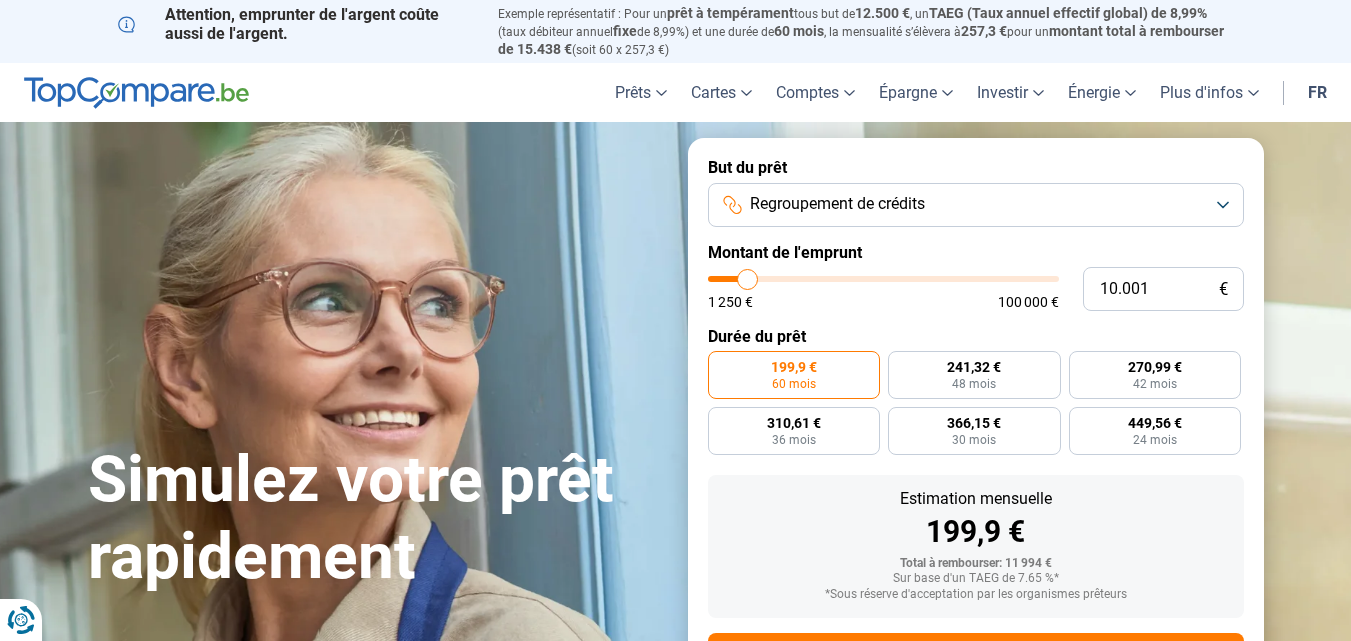 scroll, scrollTop: 93, scrollLeft: 0, axis: vertical 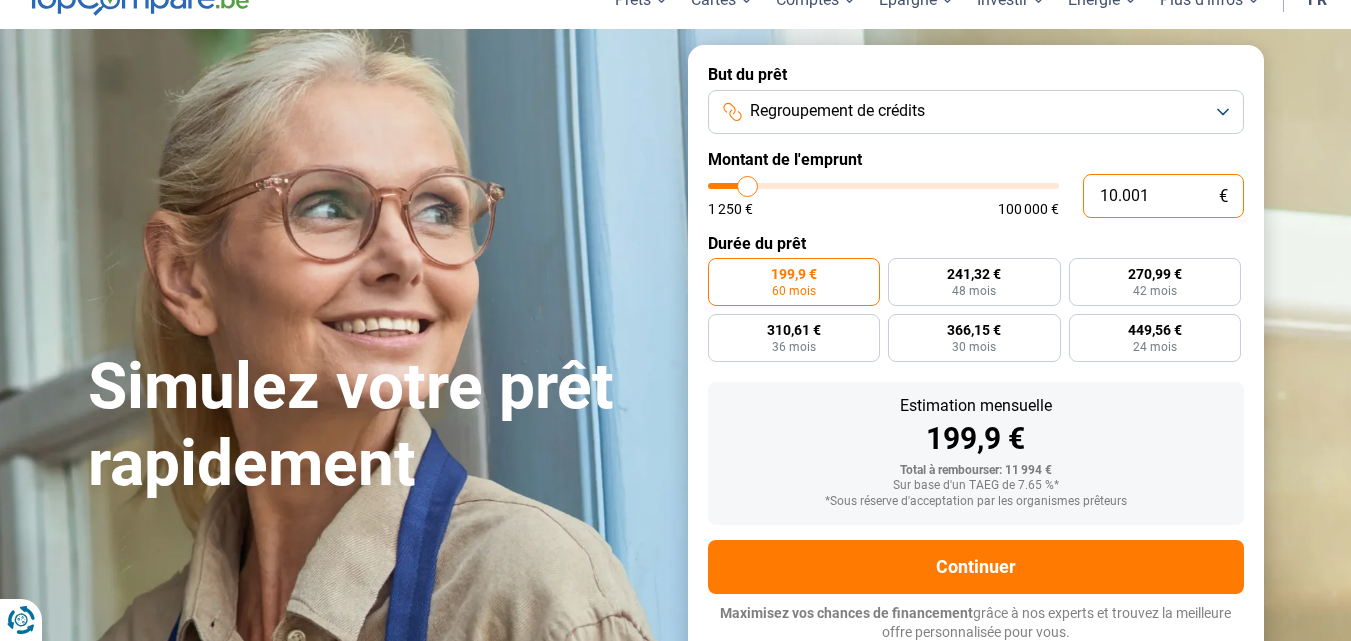 click on "10.001" at bounding box center [1163, 196] 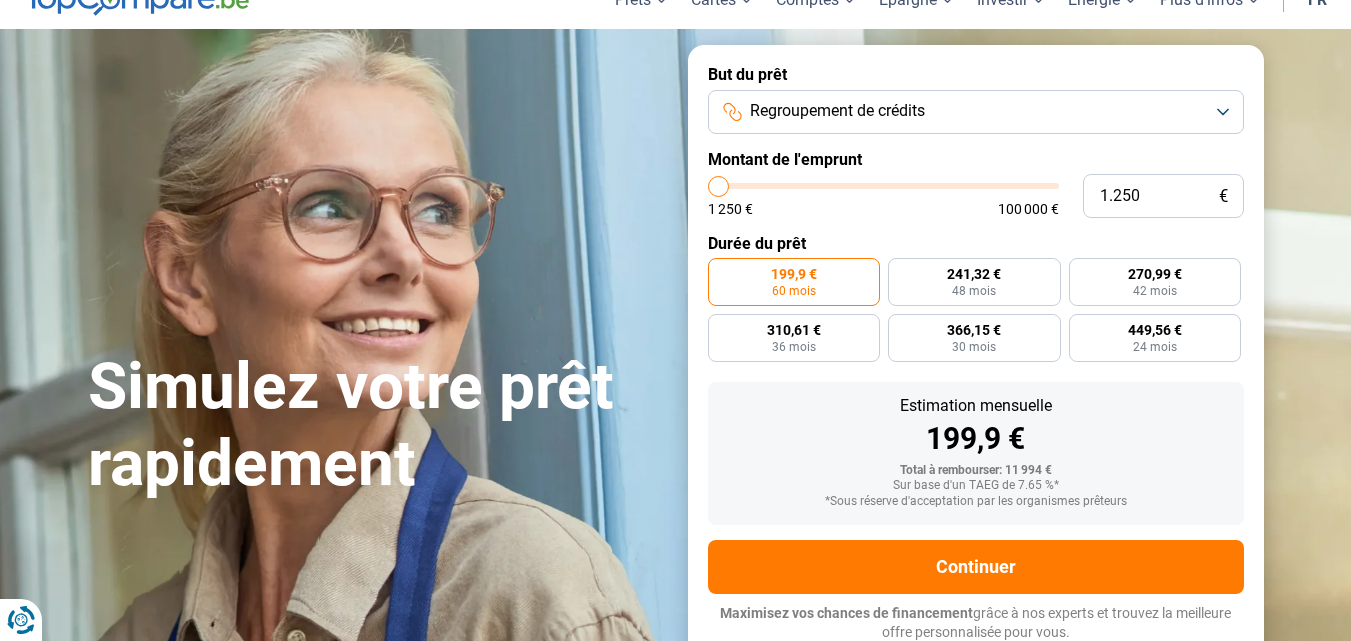 drag, startPoint x: 751, startPoint y: 184, endPoint x: 717, endPoint y: 188, distance: 34.234486 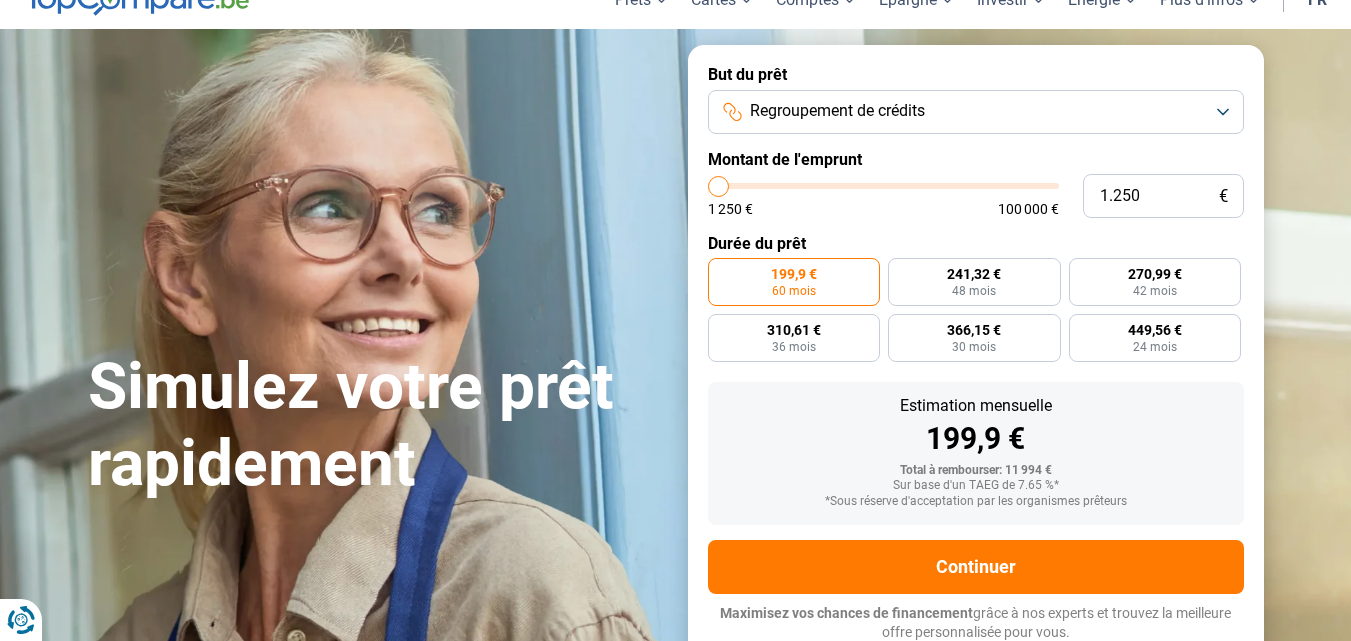 type on "1250" 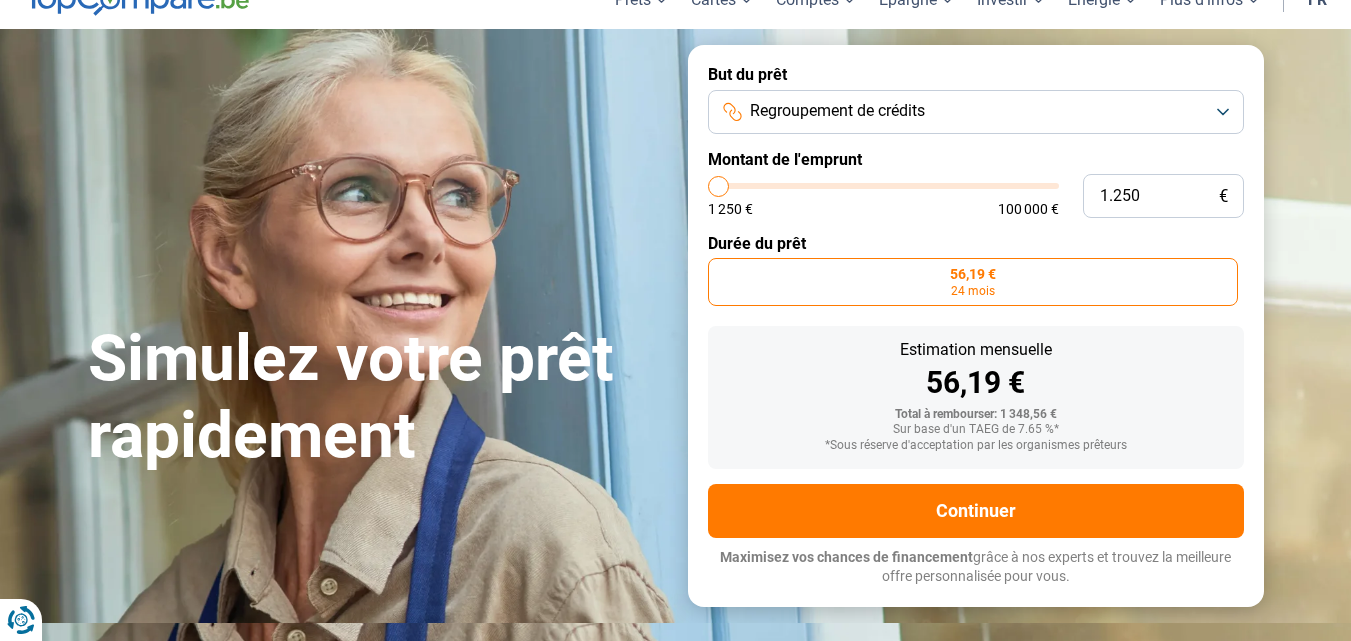 scroll, scrollTop: 37, scrollLeft: 0, axis: vertical 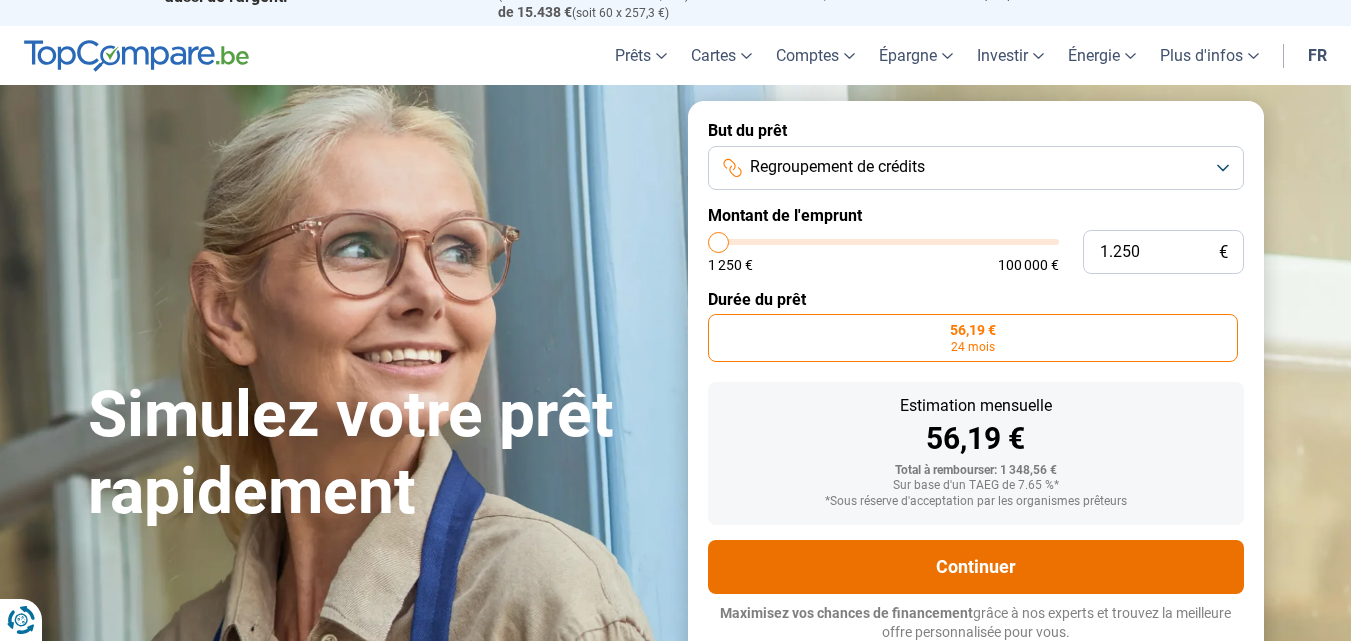 click on "Continuer" at bounding box center (976, 567) 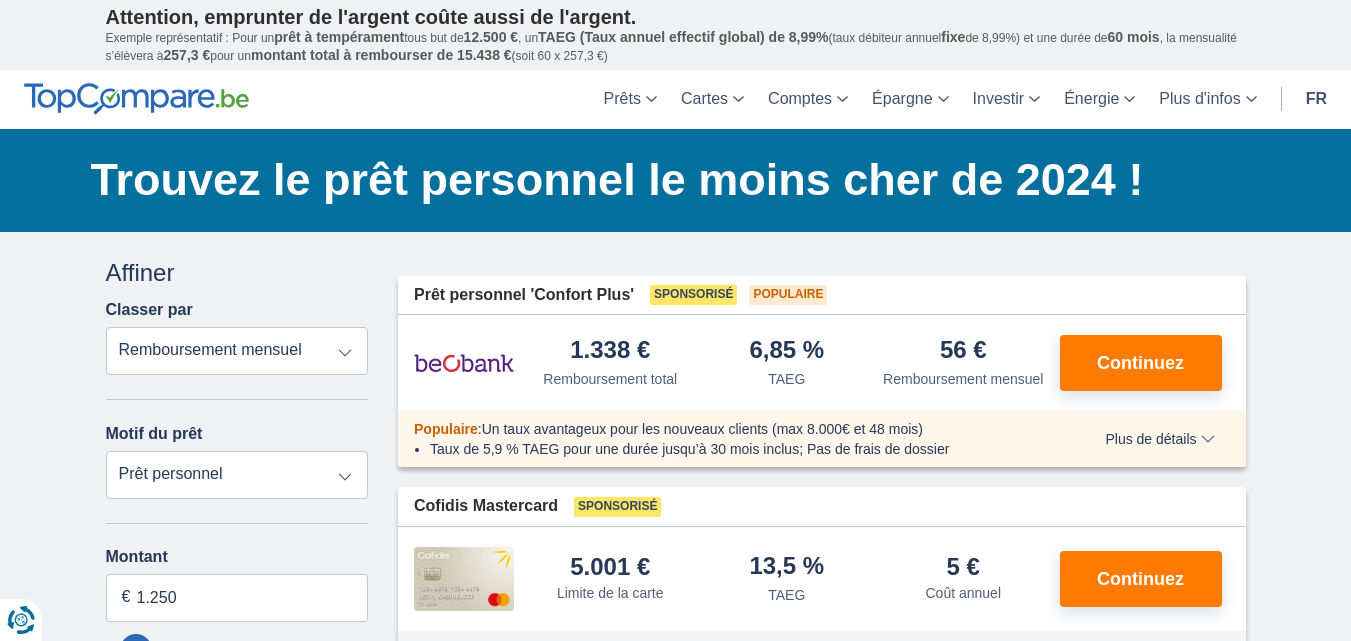 scroll, scrollTop: 0, scrollLeft: 0, axis: both 